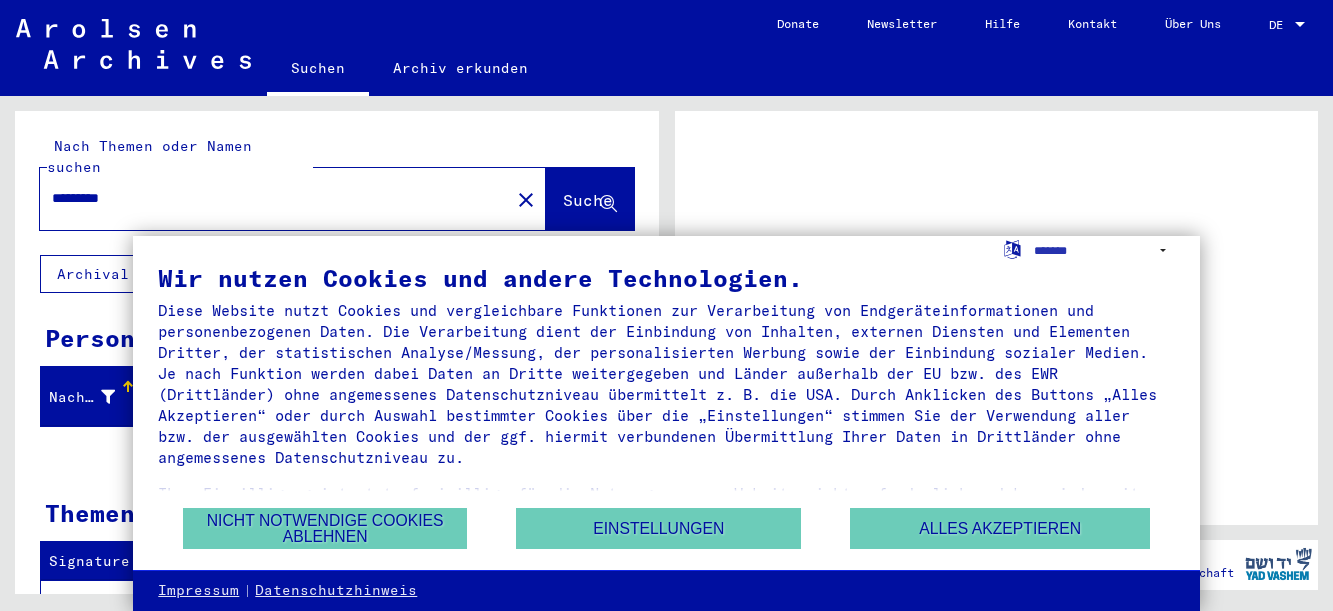 scroll, scrollTop: 0, scrollLeft: 0, axis: both 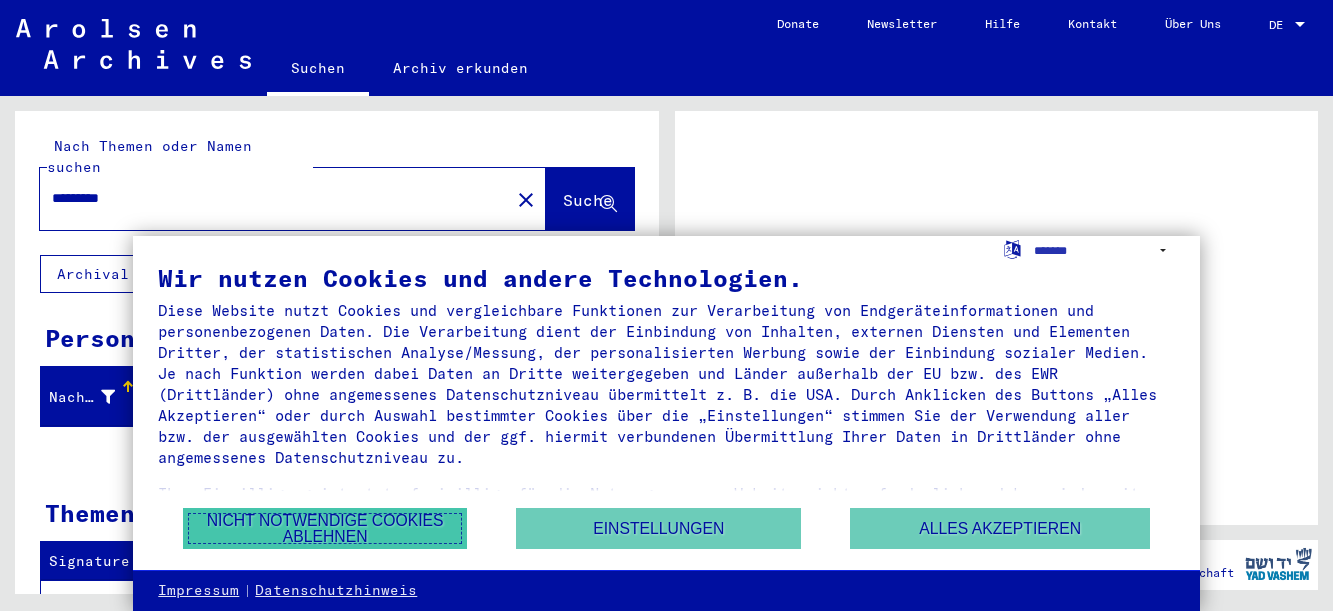 click on "Nicht notwendige Cookies ablehnen" at bounding box center (325, 528) 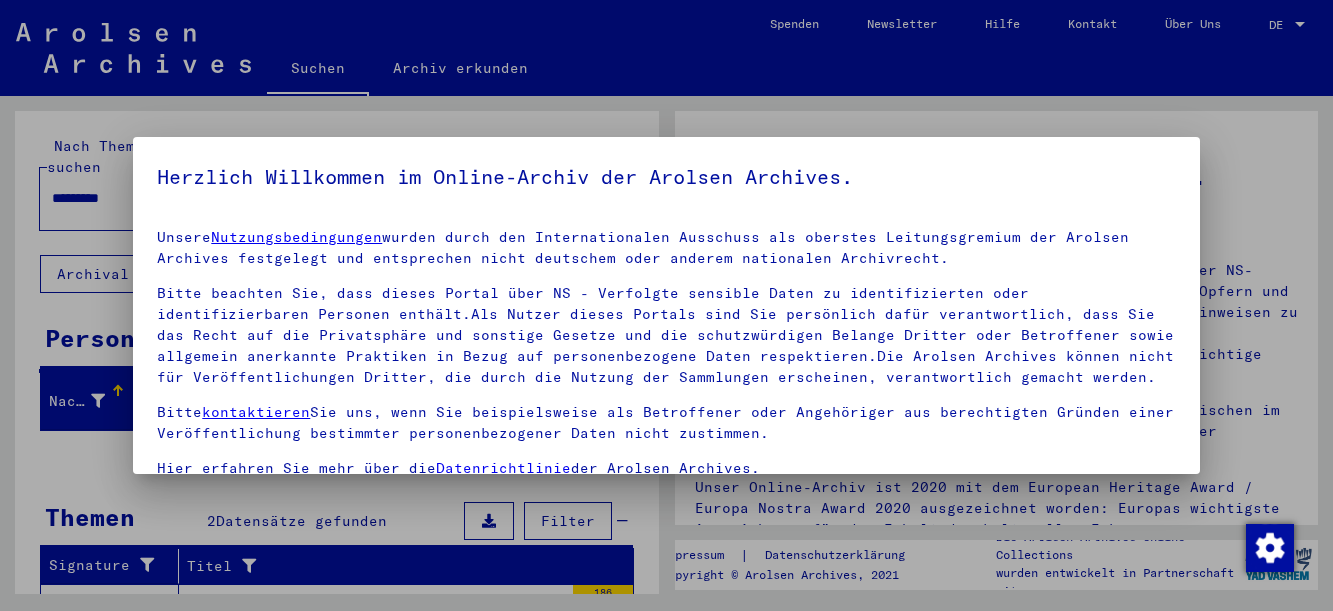 scroll, scrollTop: 161, scrollLeft: 0, axis: vertical 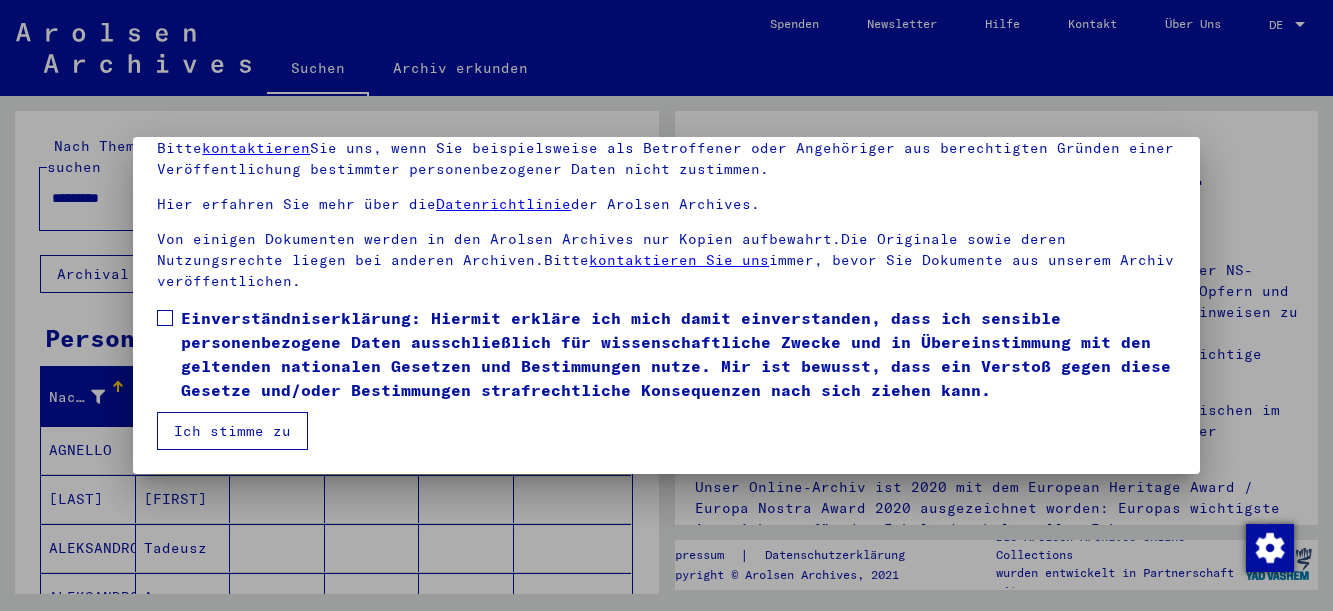click on "Ich stimme zu" at bounding box center (232, 431) 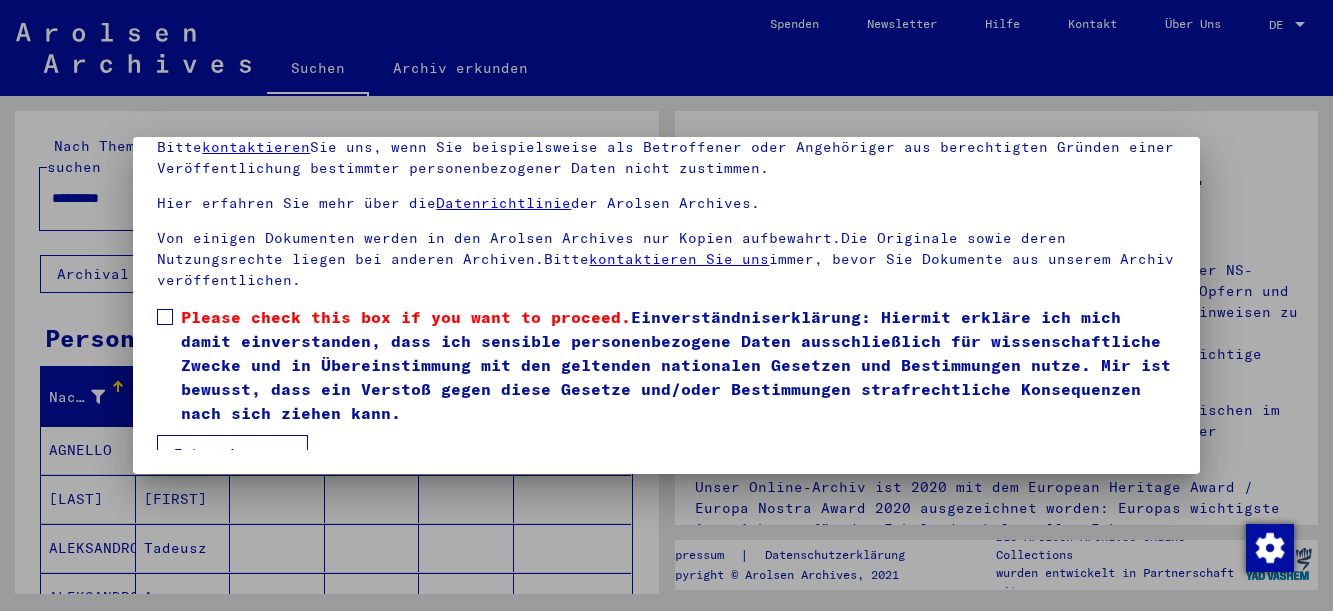 click at bounding box center (165, 317) 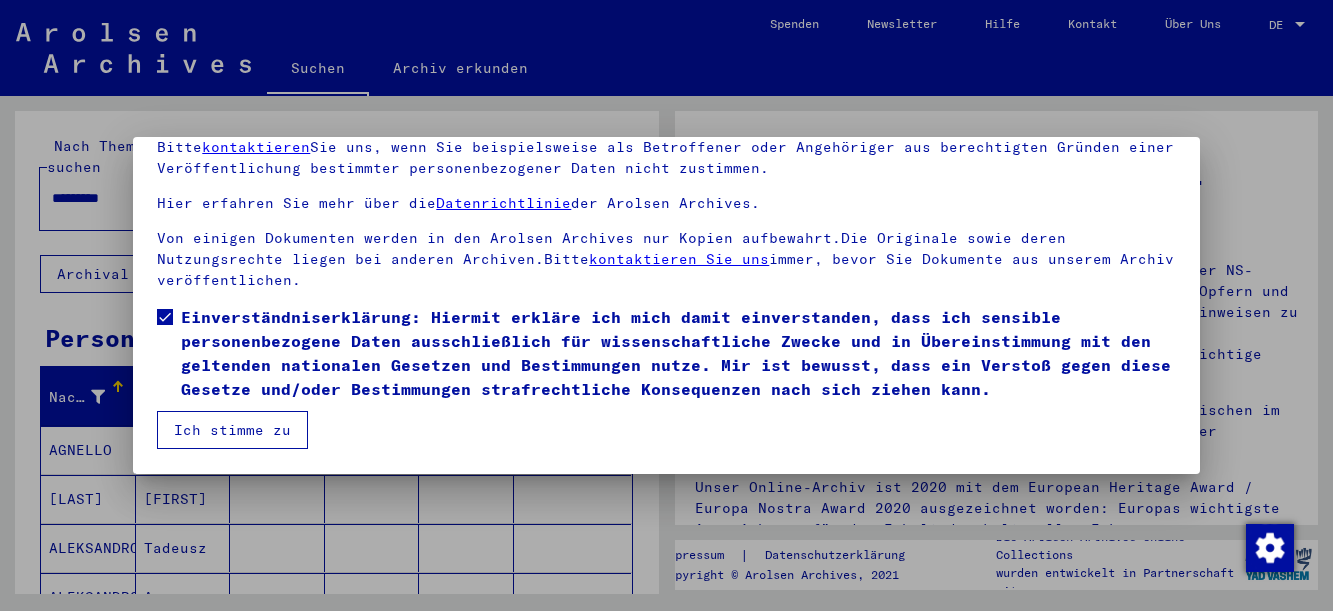 click on "Ich stimme zu" at bounding box center (232, 430) 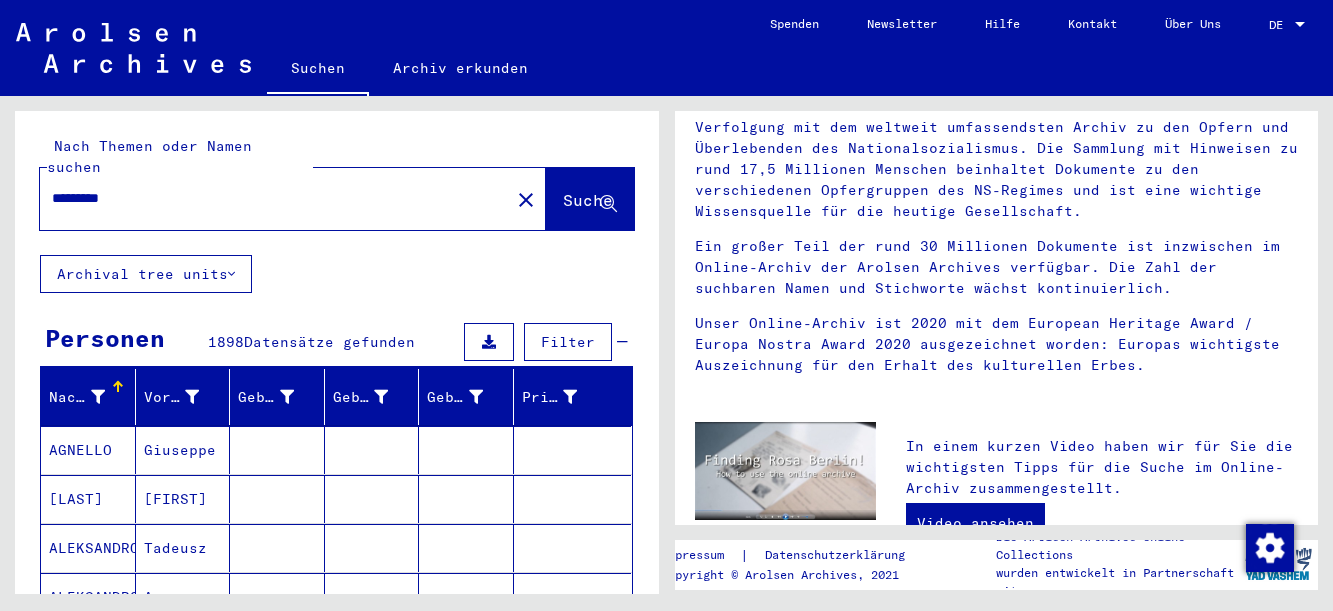 scroll, scrollTop: 217, scrollLeft: 0, axis: vertical 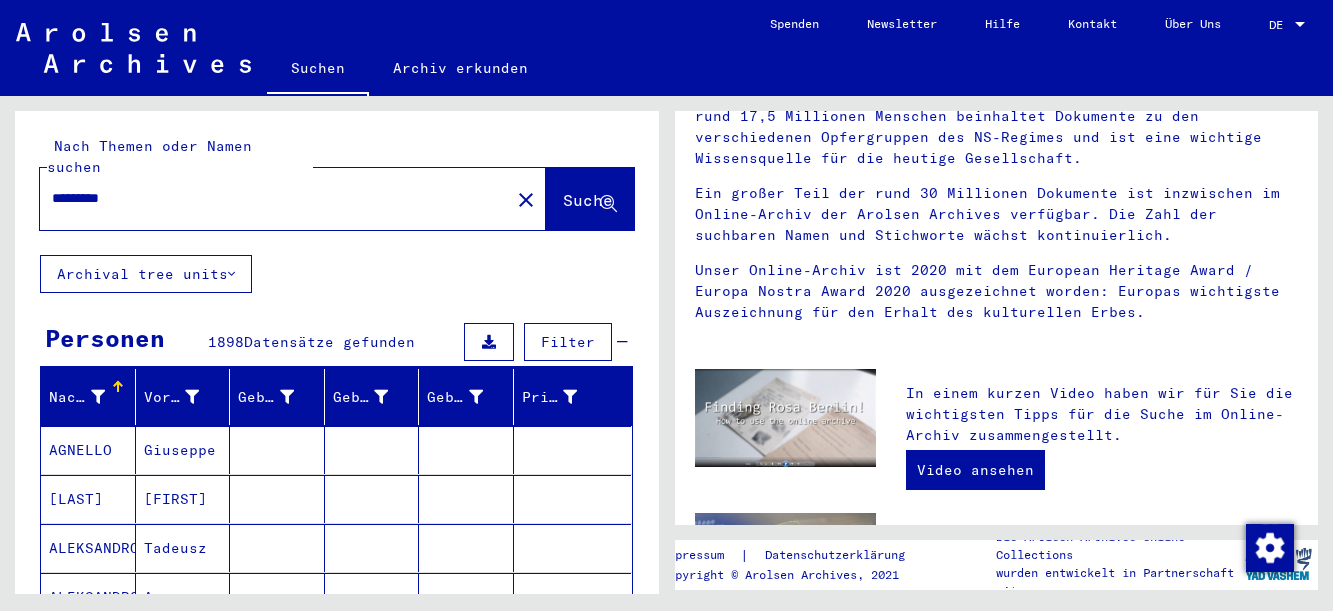 click on "AGNELLO" at bounding box center (88, 450) 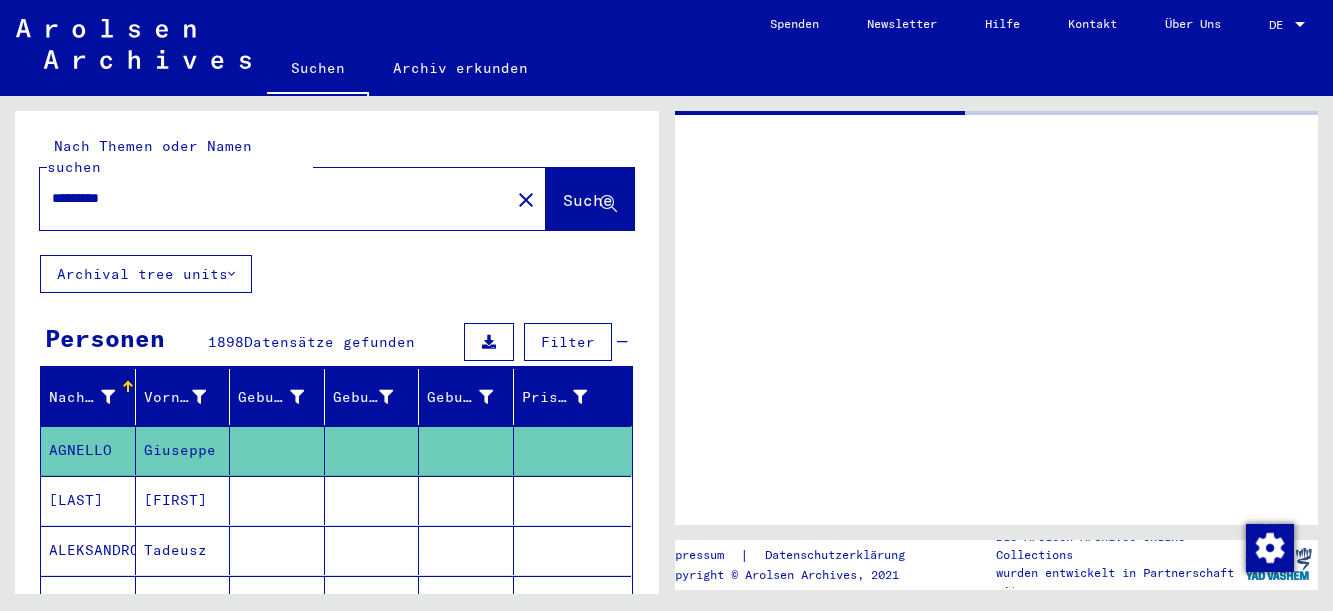 scroll, scrollTop: 0, scrollLeft: 0, axis: both 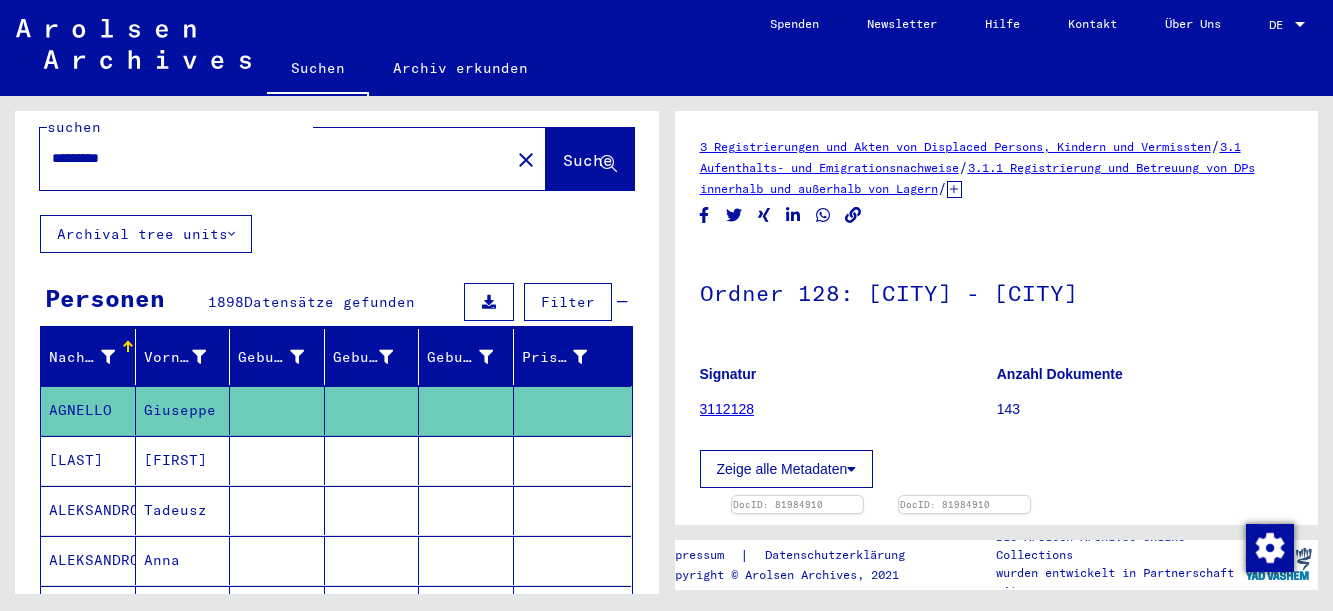 click on "3112128" at bounding box center [727, 409] 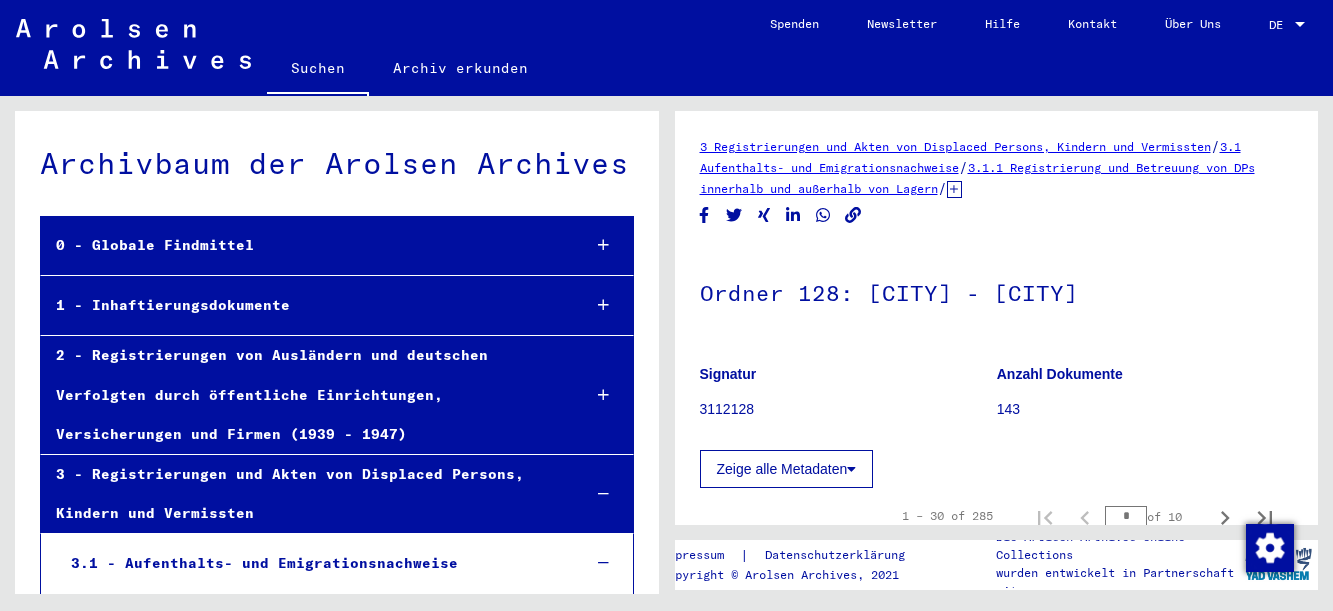 scroll, scrollTop: 11901, scrollLeft: 0, axis: vertical 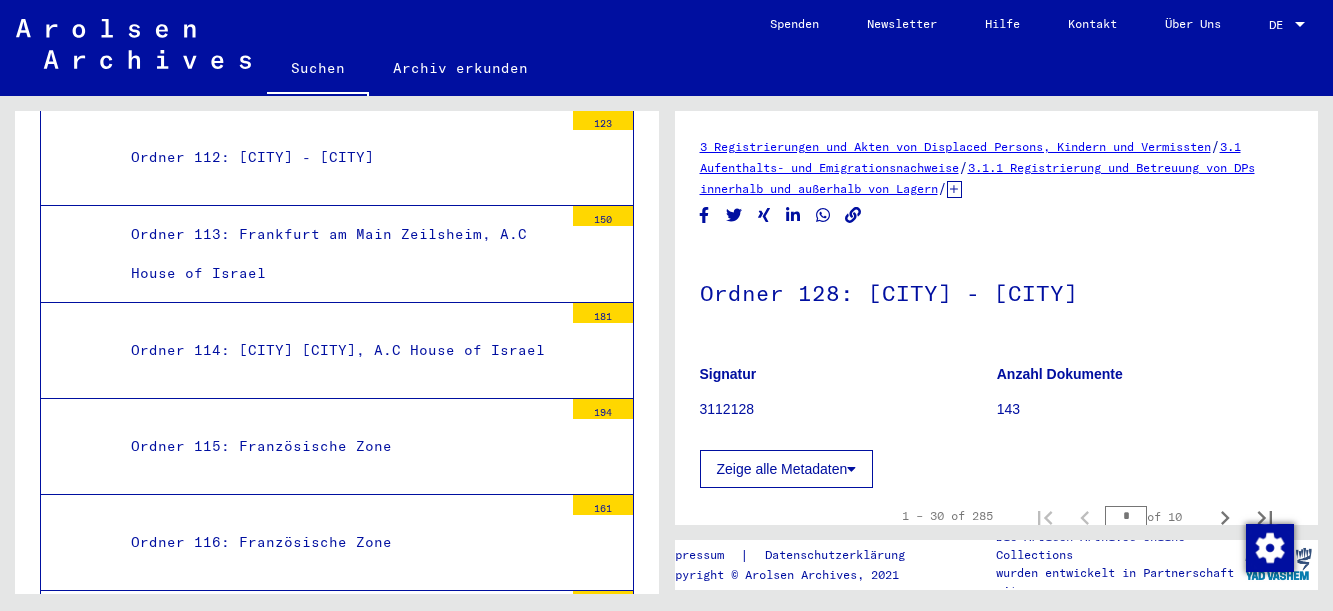 click on "Ordner 128: [CITY] - [CITY]" at bounding box center [339, 1697] 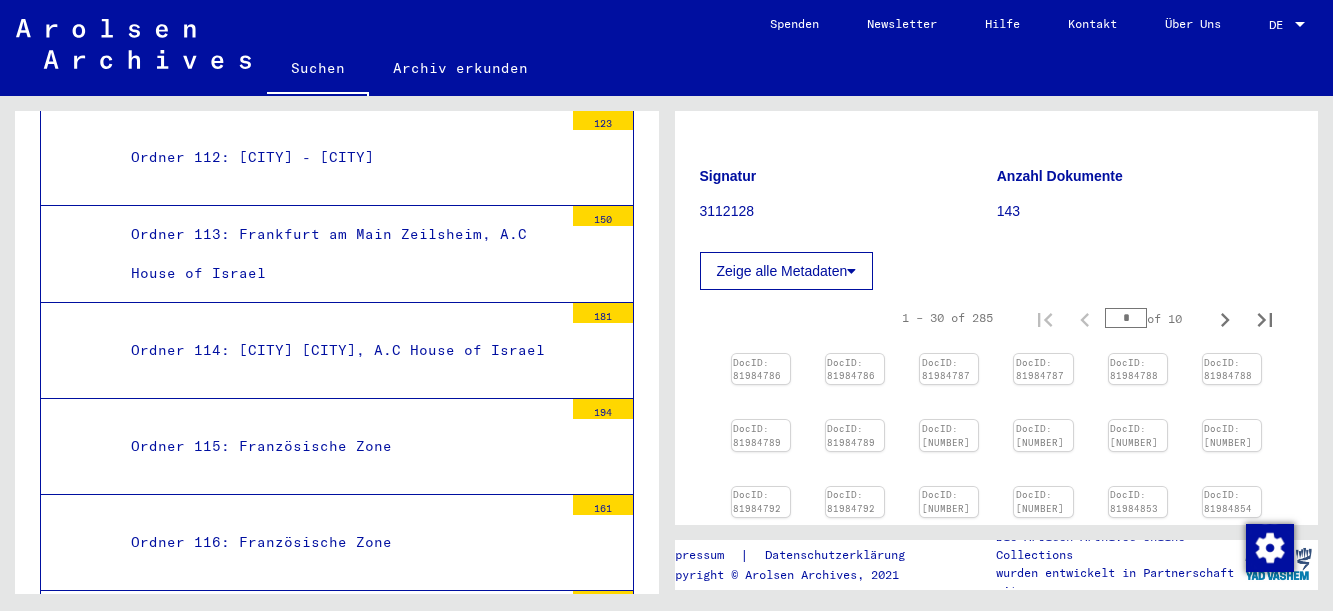 scroll, scrollTop: 279, scrollLeft: 0, axis: vertical 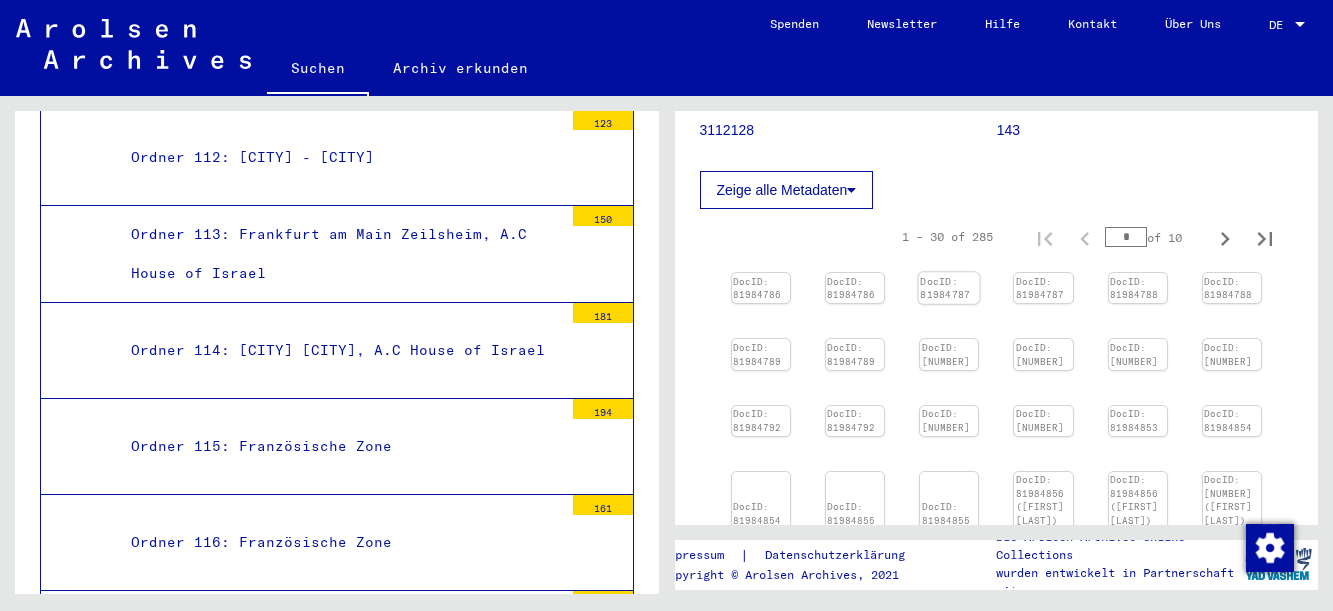 click at bounding box center (761, 273) 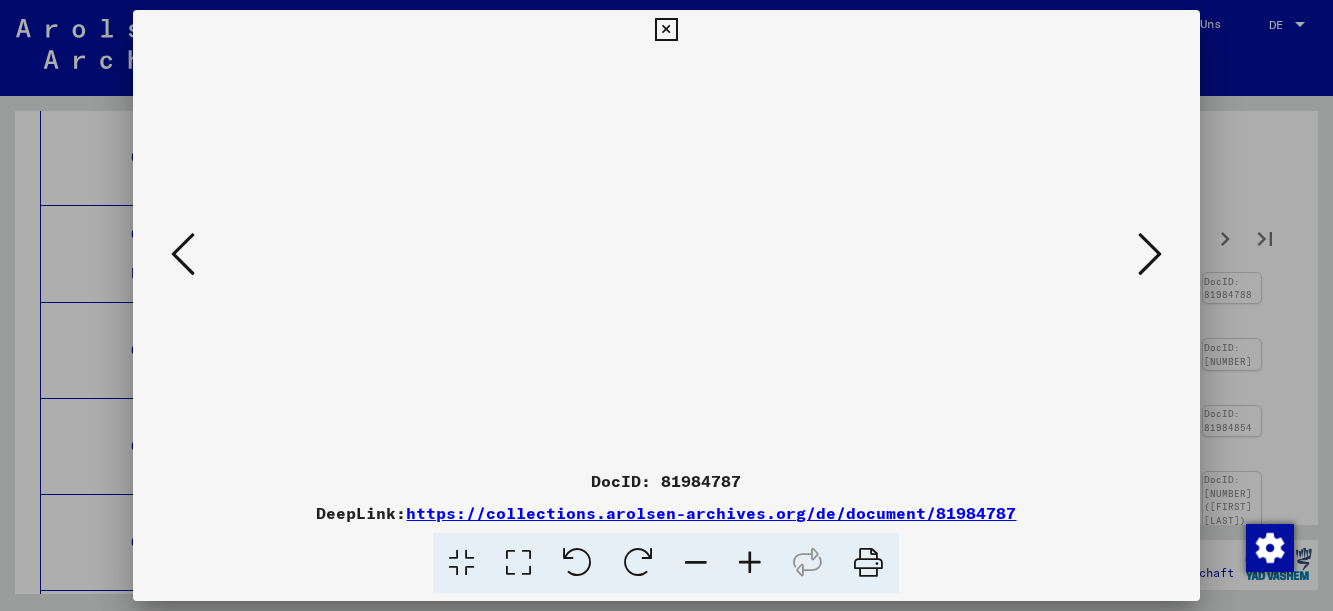 click at bounding box center [1150, 254] 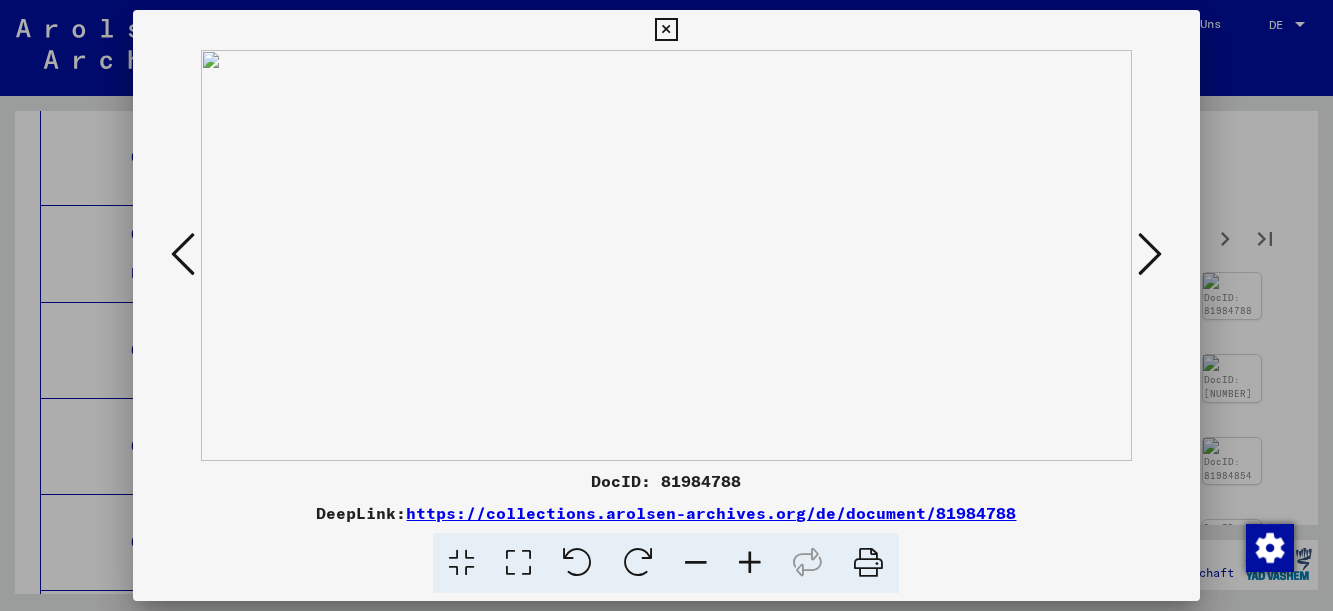 click at bounding box center (1150, 254) 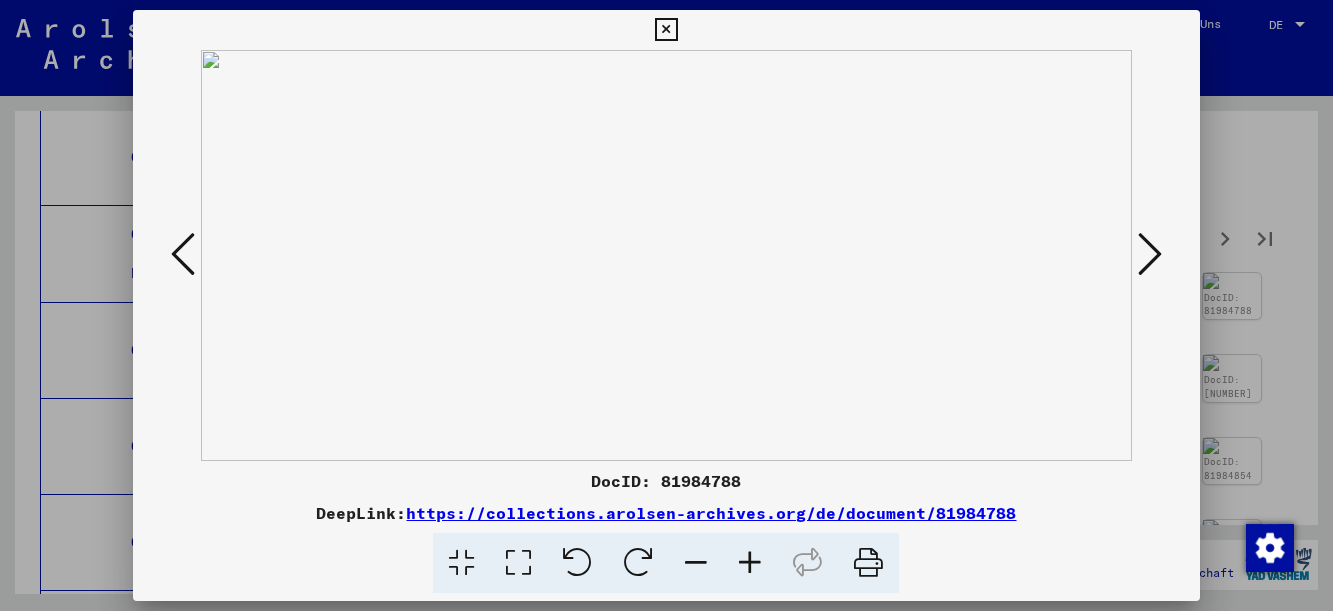 click at bounding box center [1150, 254] 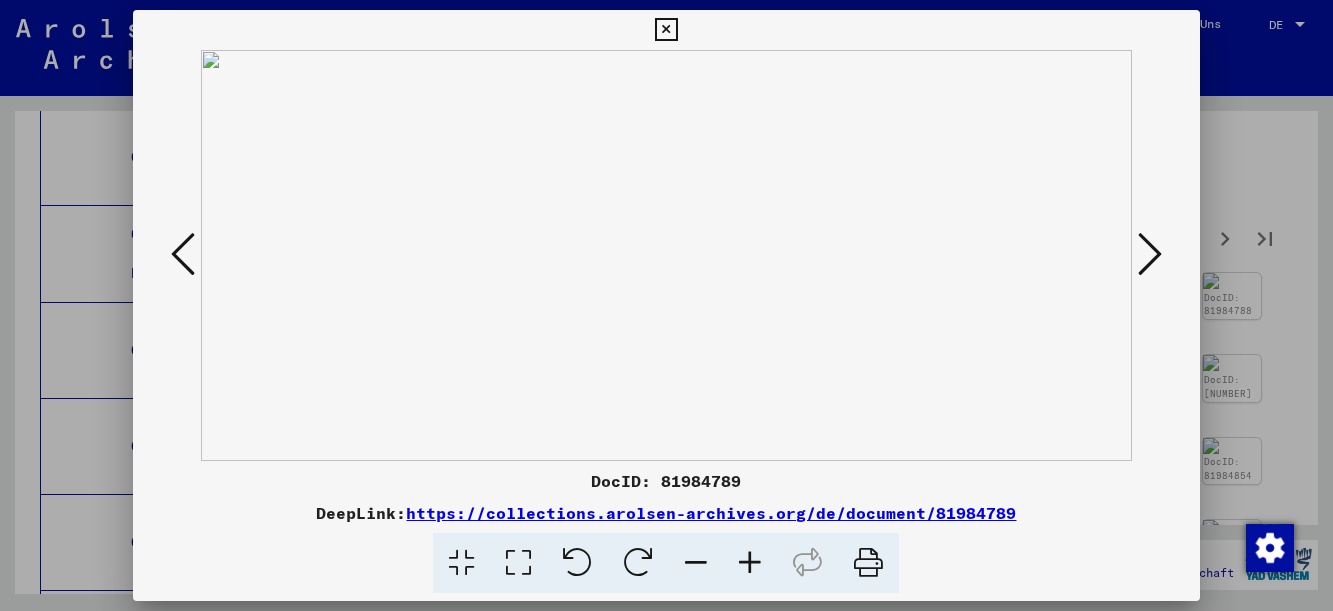 click at bounding box center (1150, 254) 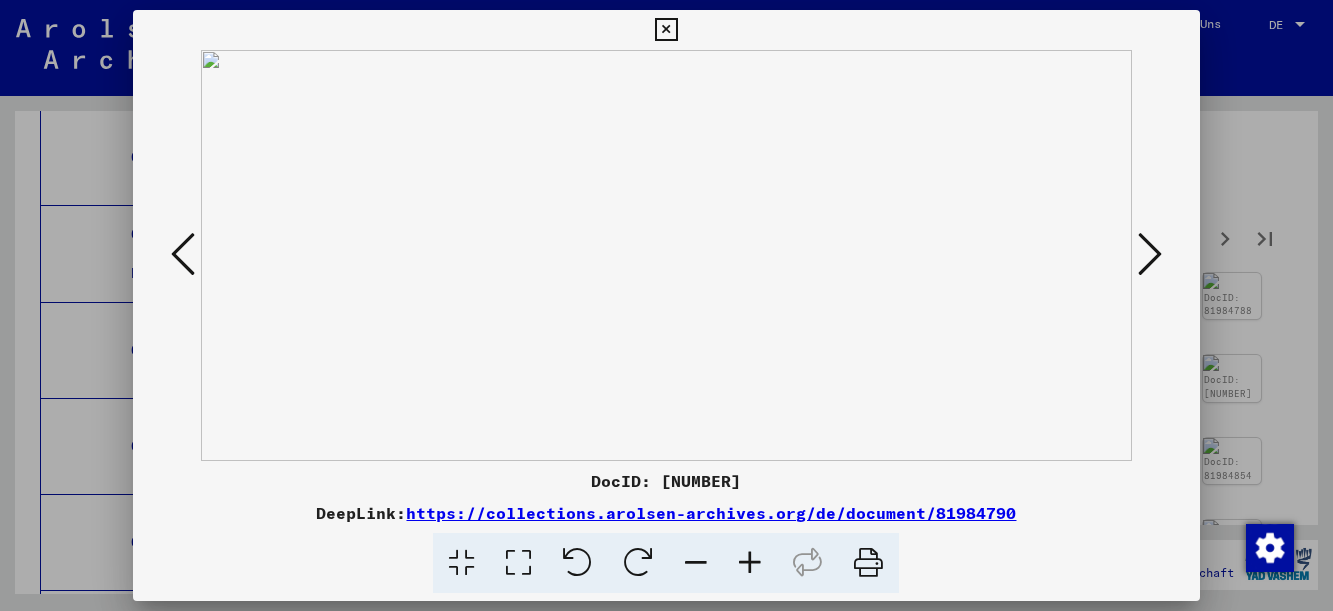 click at bounding box center [1150, 254] 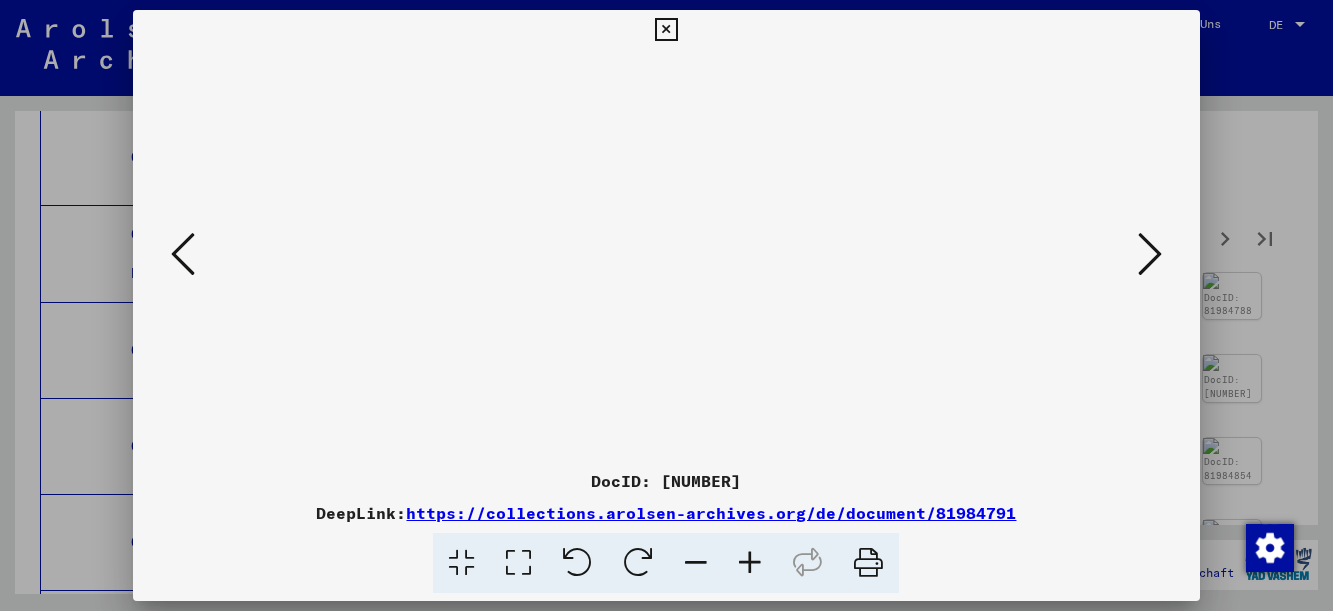 click at bounding box center (1150, 254) 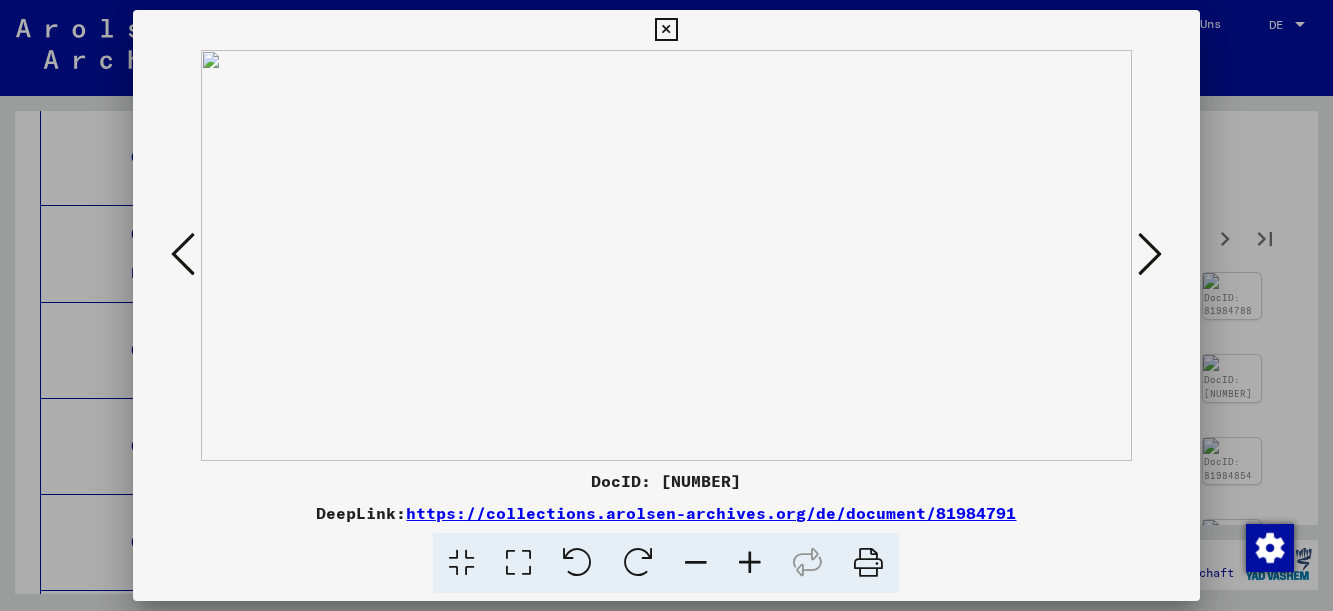 click at bounding box center [1150, 254] 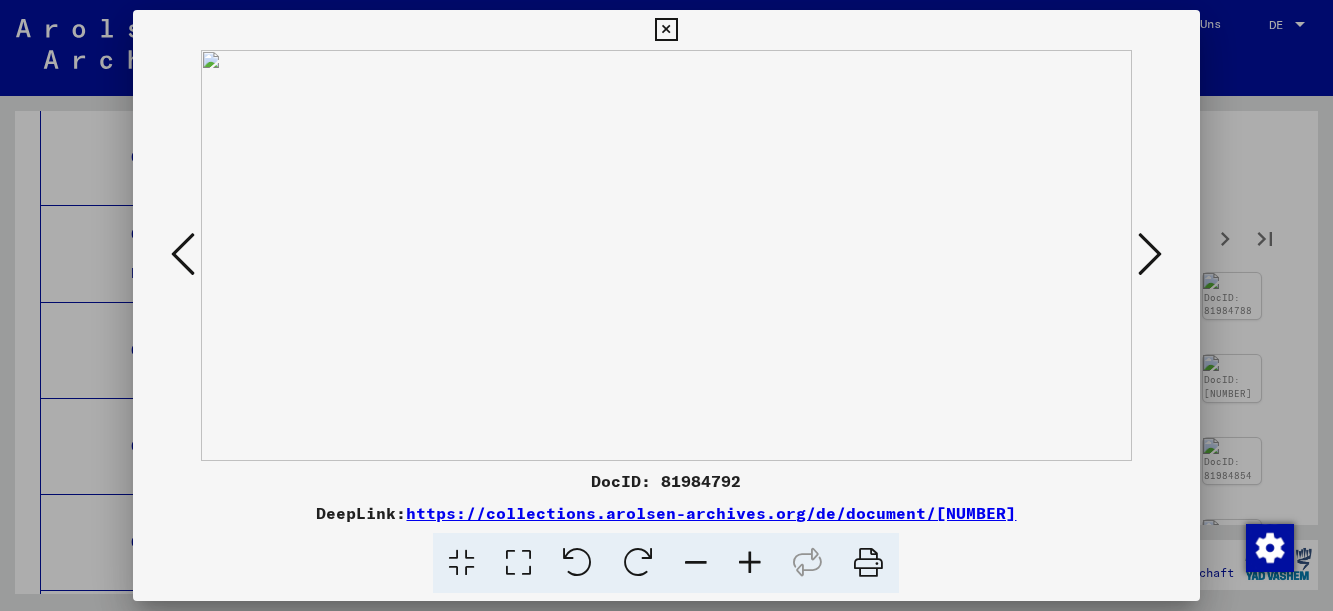 click at bounding box center (1150, 254) 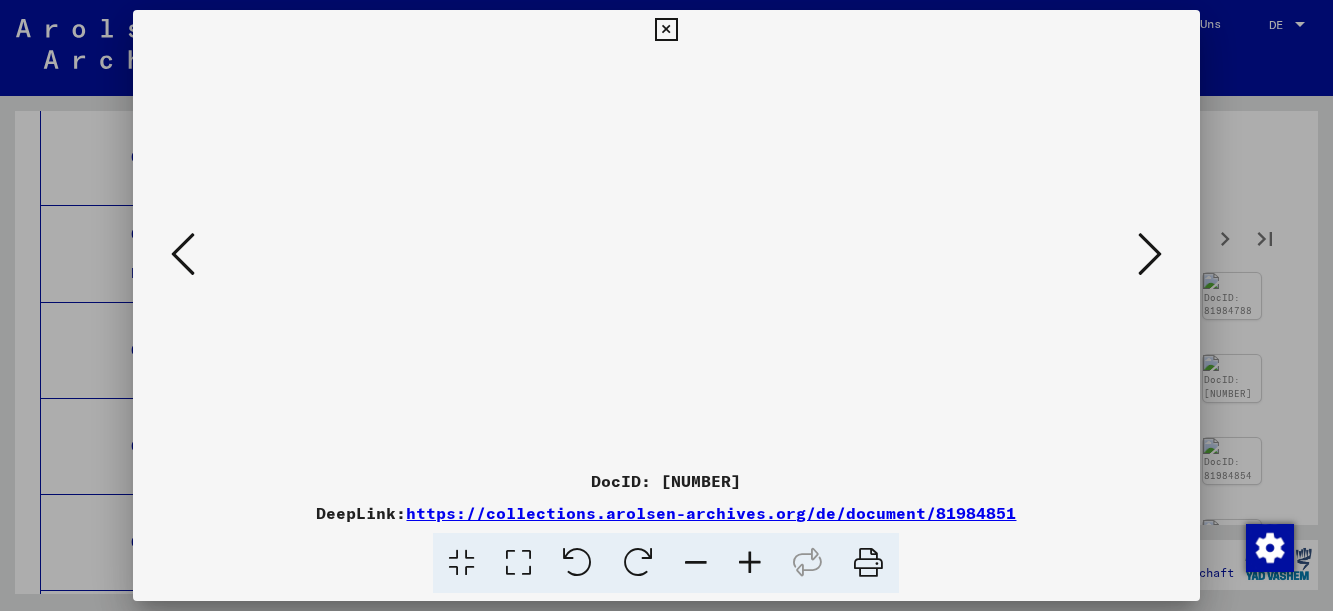 click at bounding box center [1150, 254] 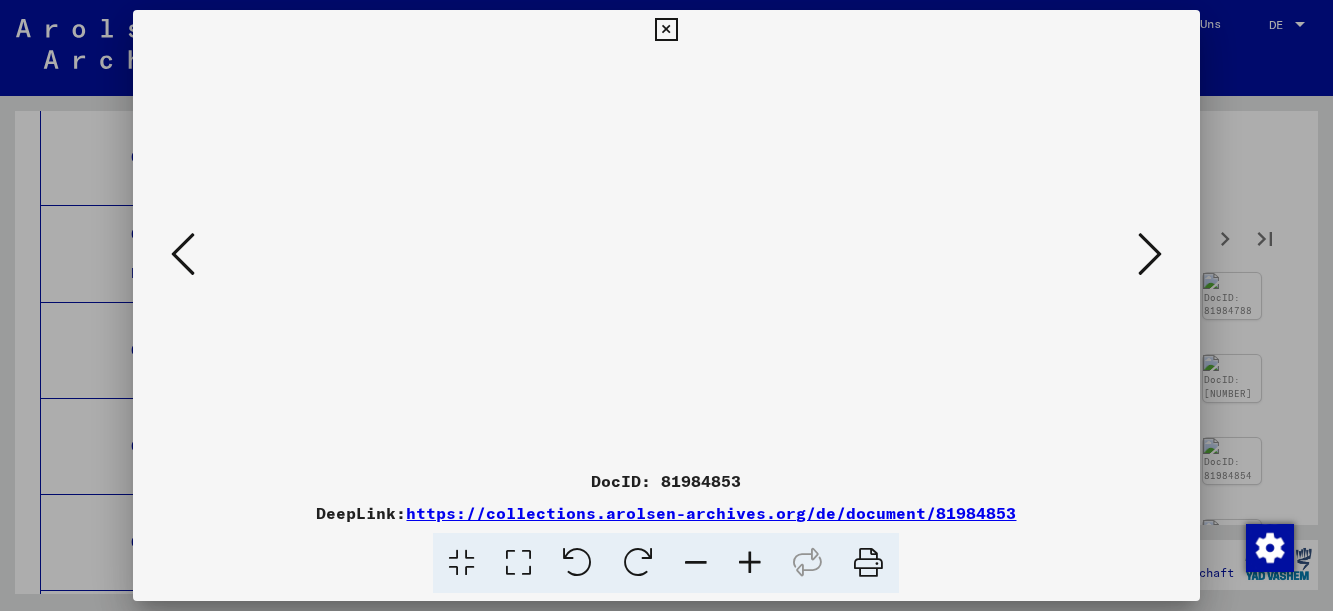 click at bounding box center [1150, 254] 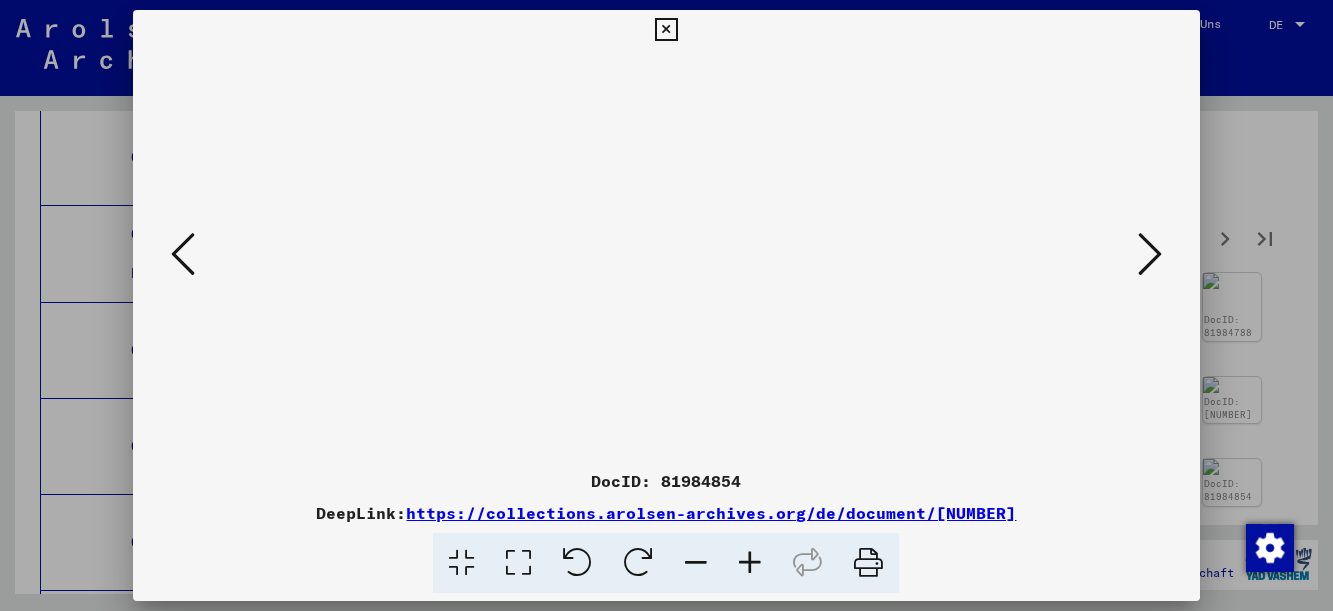click at bounding box center (1150, 254) 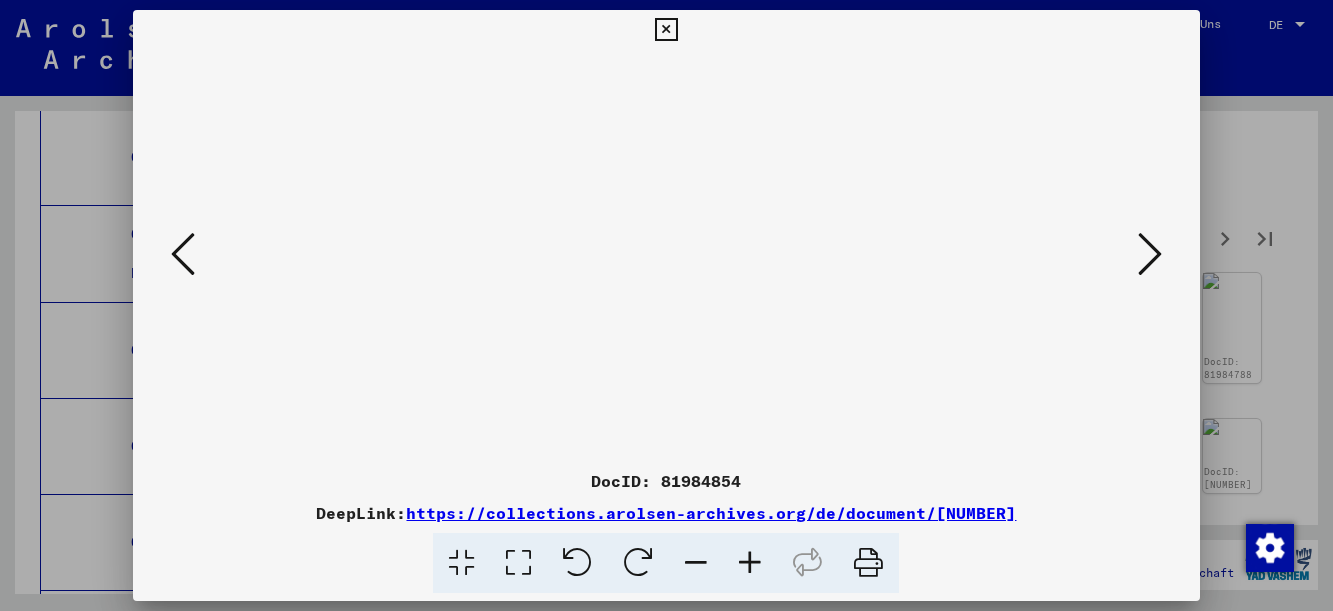 click at bounding box center [1150, 254] 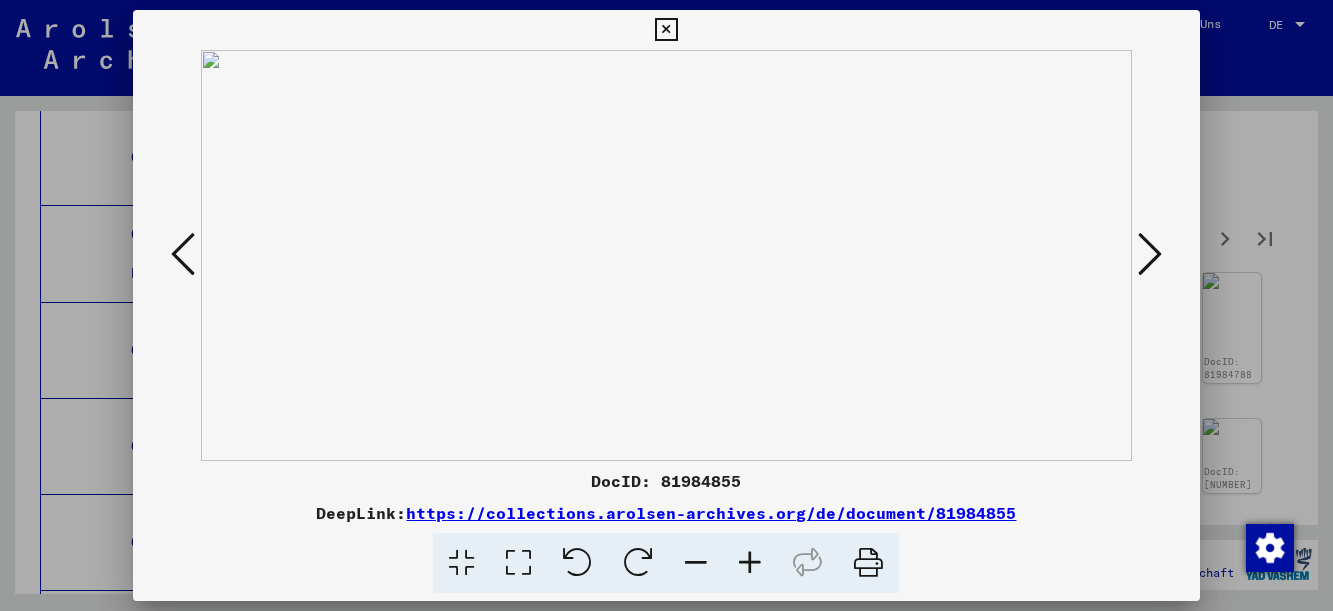 click at bounding box center (1150, 254) 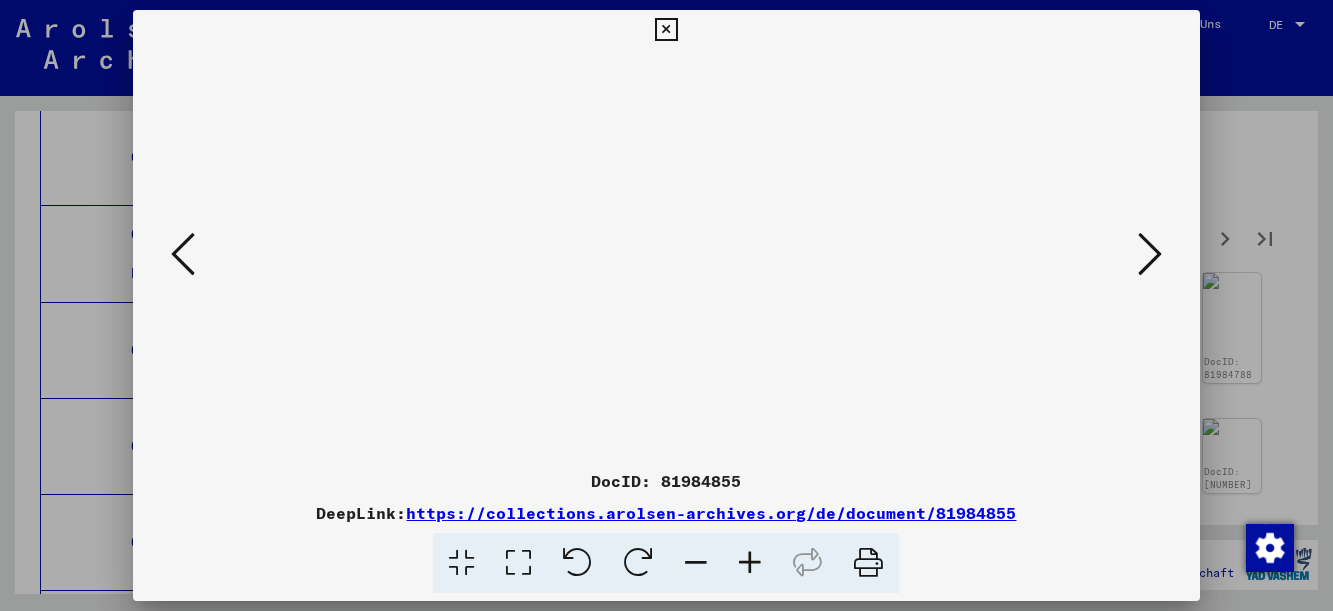 click at bounding box center [1150, 254] 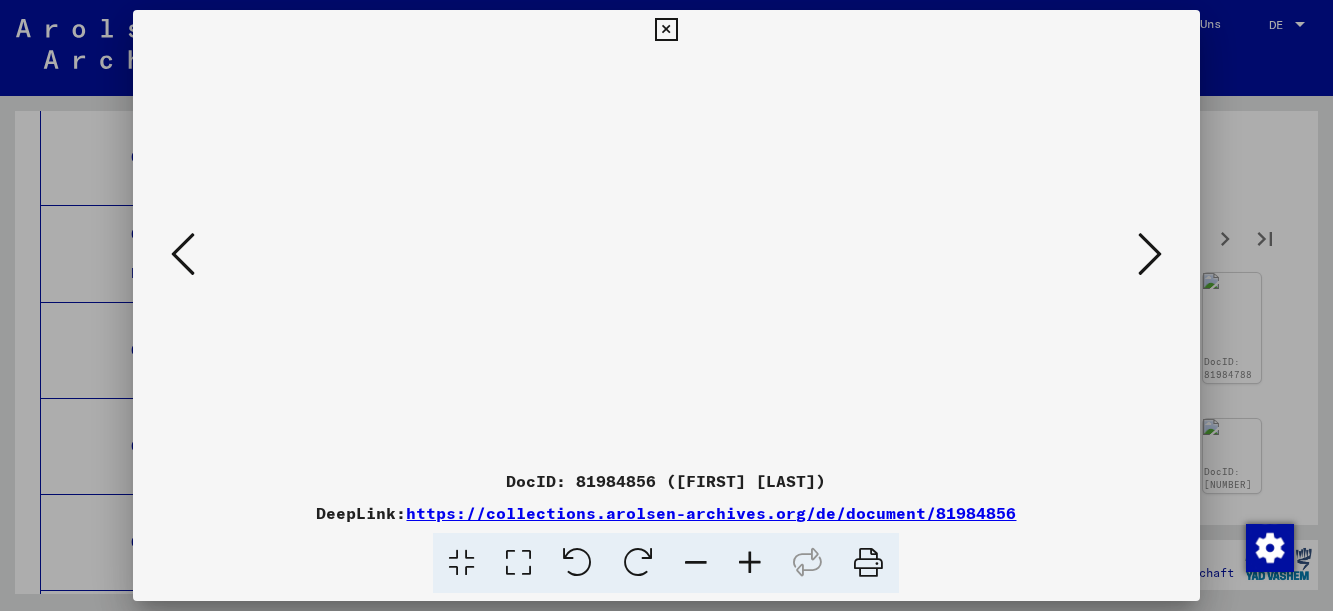 click at bounding box center [1150, 254] 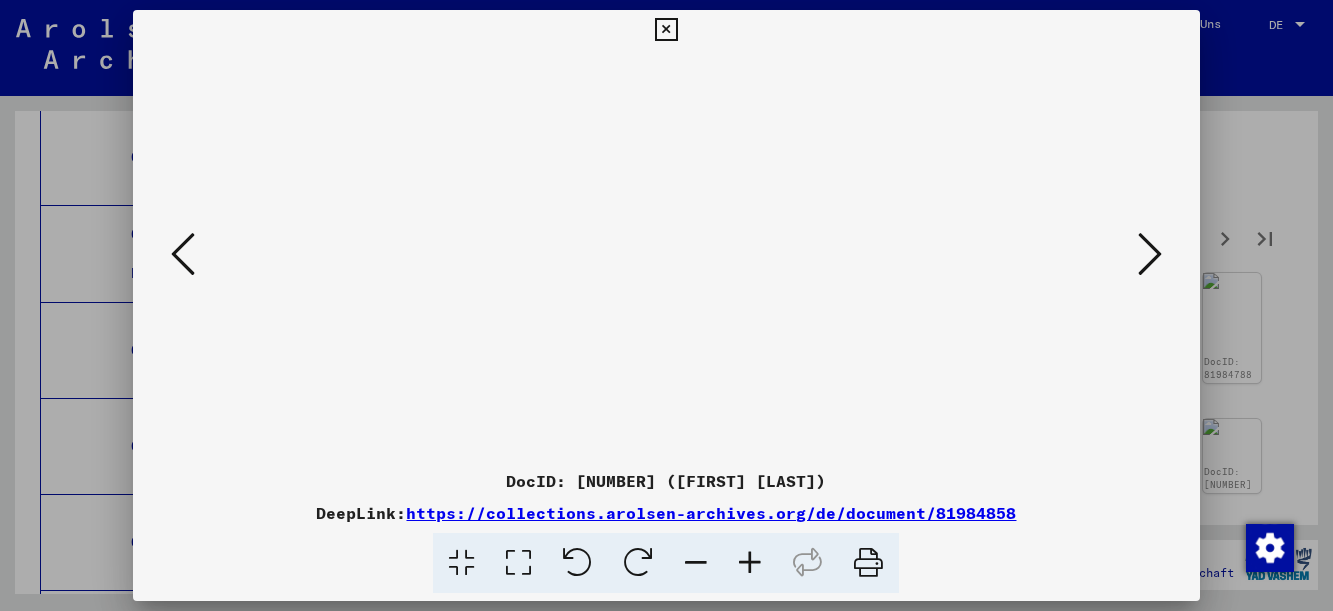 click at bounding box center [1150, 254] 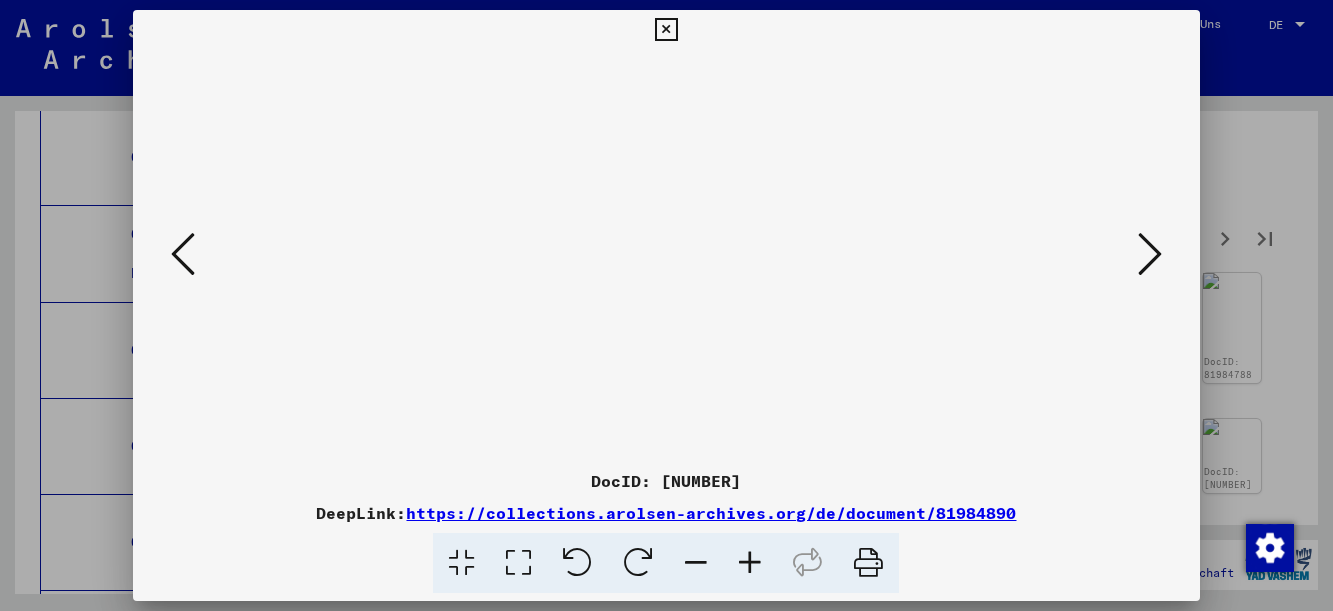 click at bounding box center (1150, 254) 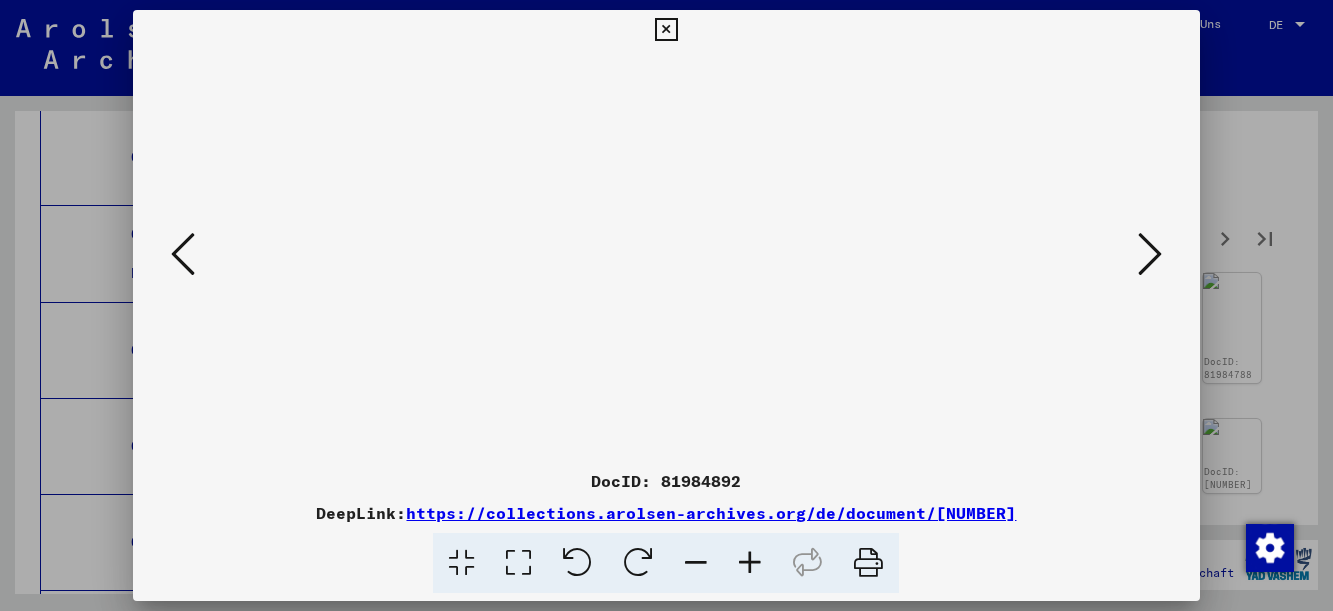 click at bounding box center (1150, 254) 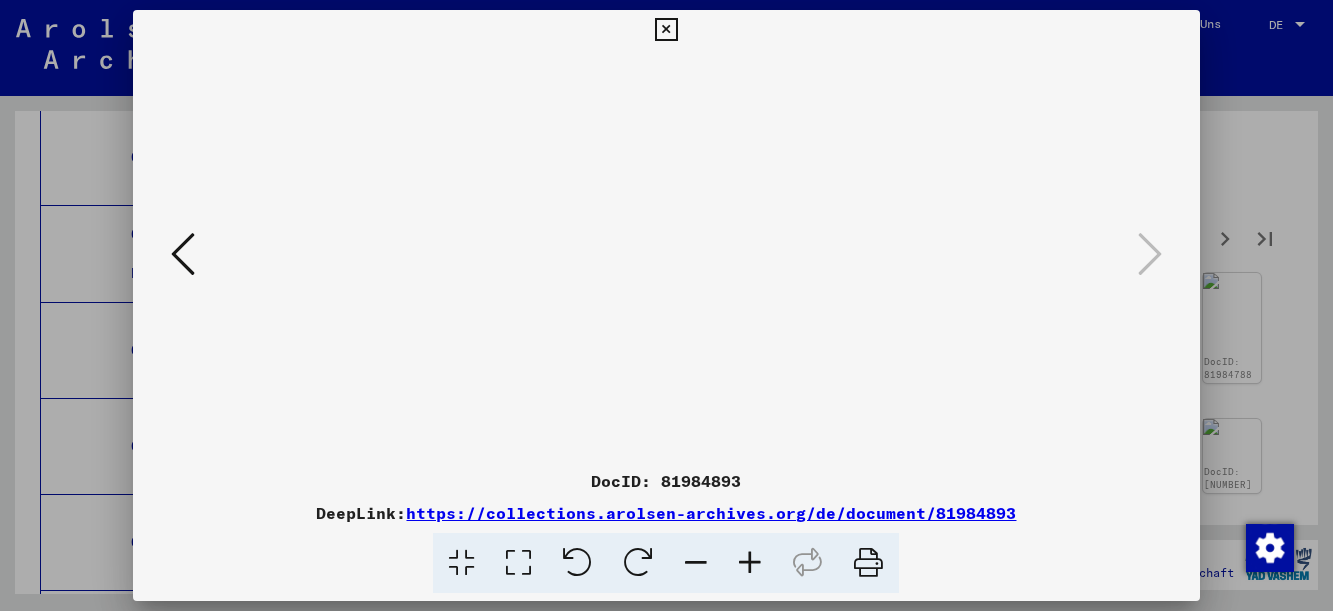 click at bounding box center [1150, 254] 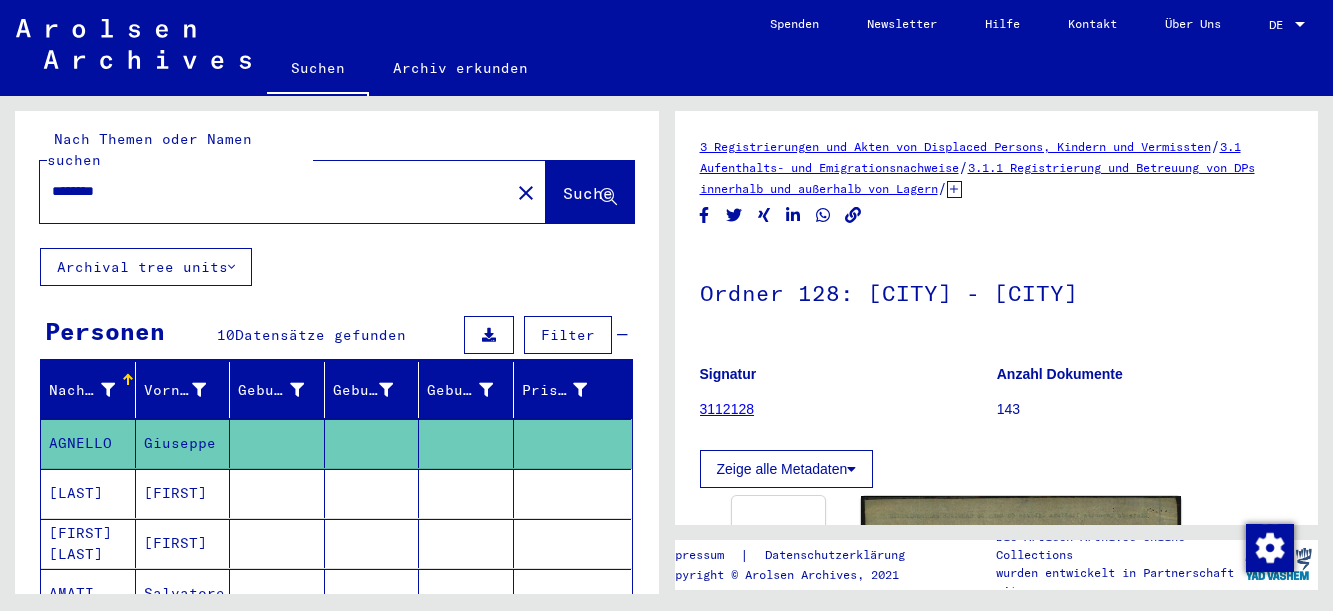 scroll, scrollTop: 3, scrollLeft: 0, axis: vertical 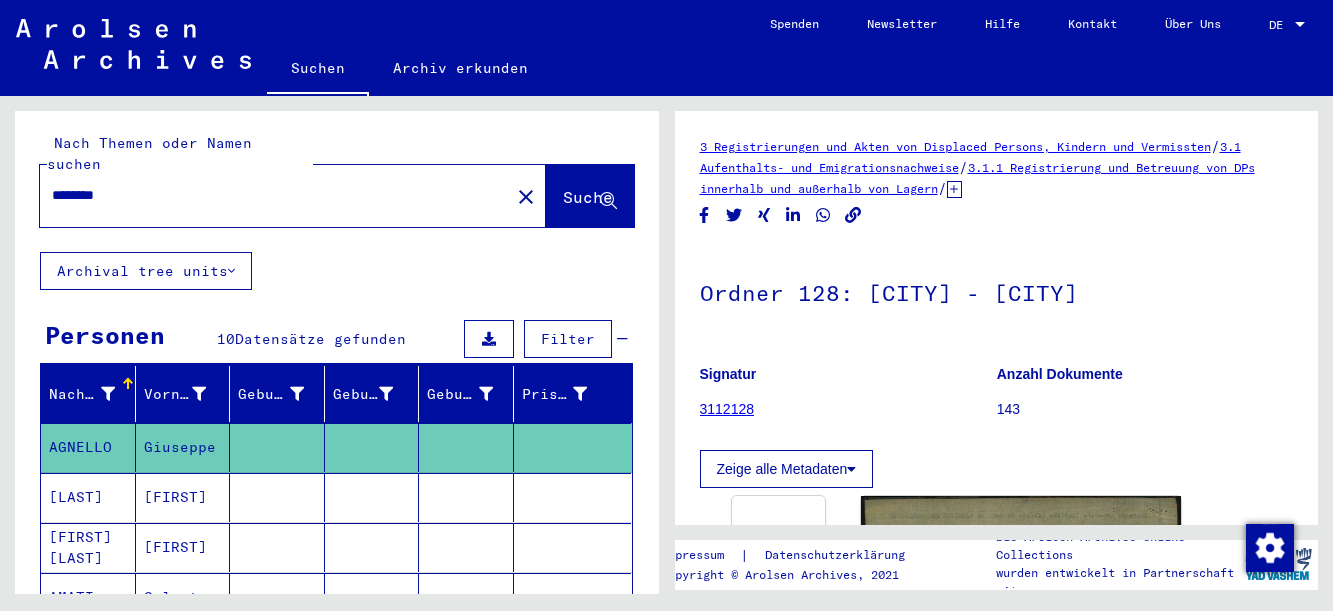 click on "Archiv erkunden" at bounding box center (460, 68) 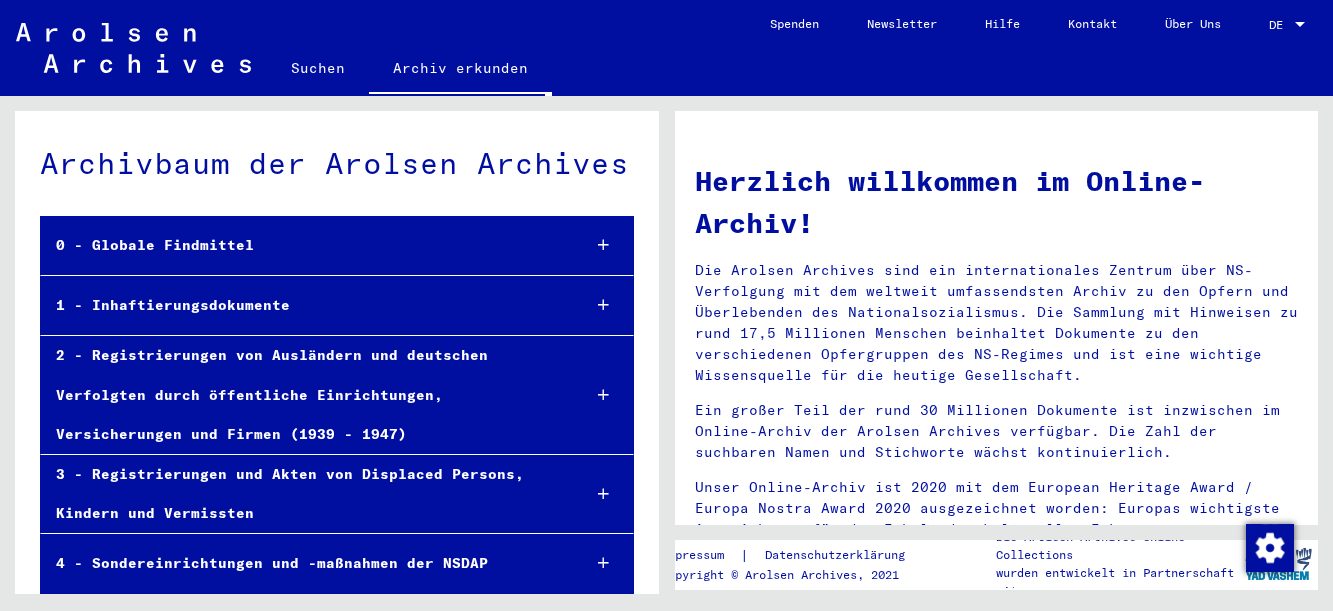 click on "1 - Inhaftierungsdokumente" at bounding box center (302, 305) 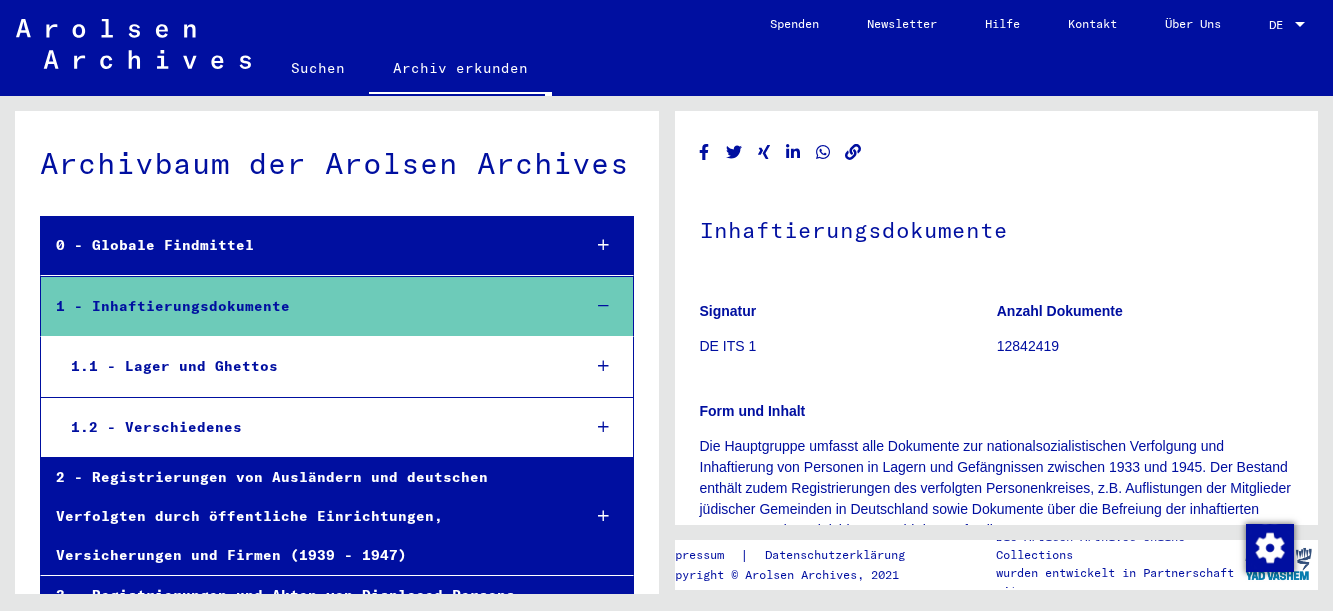 click on "1.1 - Lager und Ghettos" at bounding box center [310, 366] 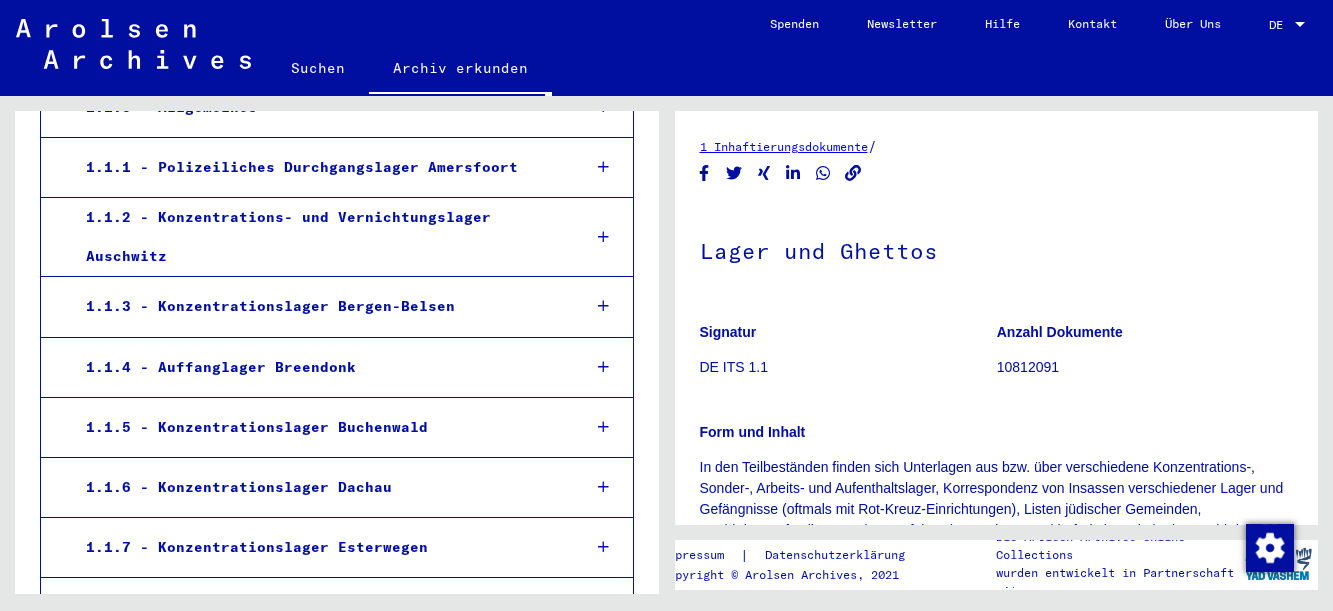 scroll, scrollTop: 360, scrollLeft: 0, axis: vertical 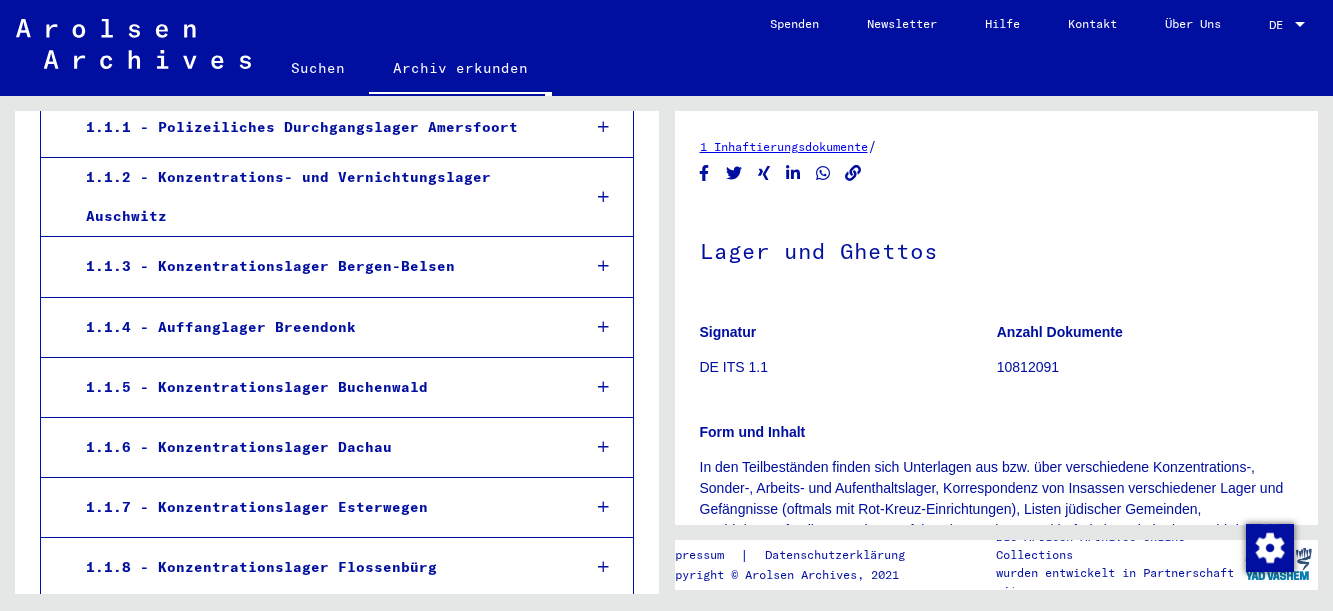click on "1.1.6 - Konzentrationslager Dachau" at bounding box center [318, 447] 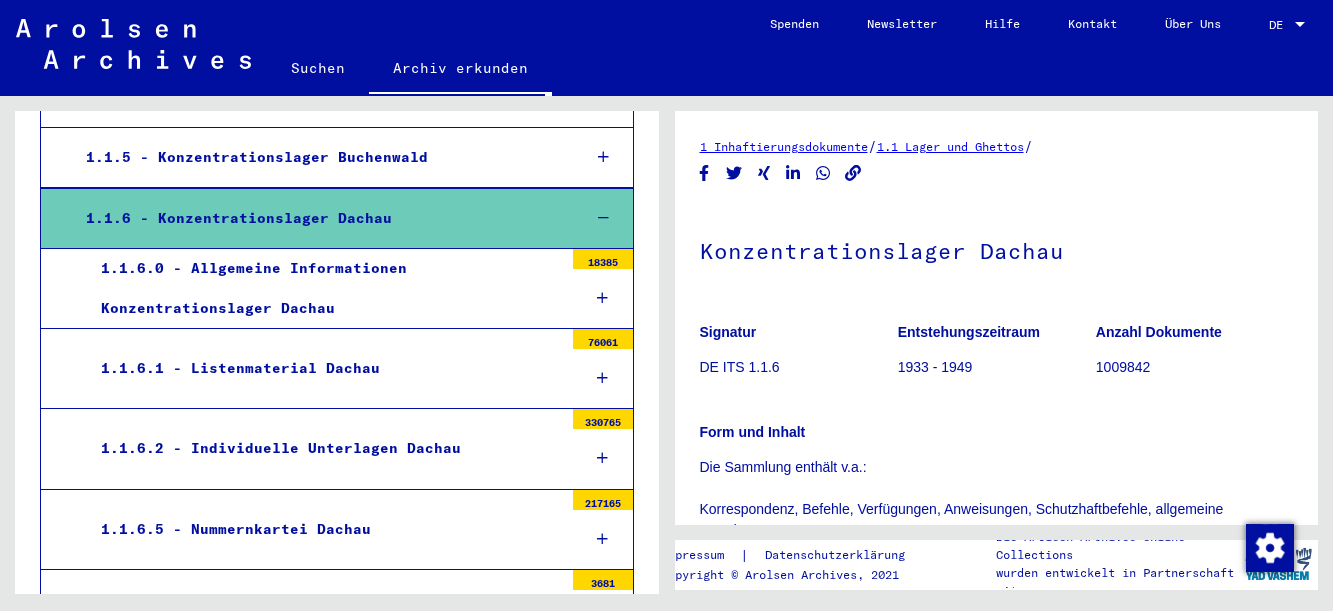 scroll, scrollTop: 599, scrollLeft: 0, axis: vertical 